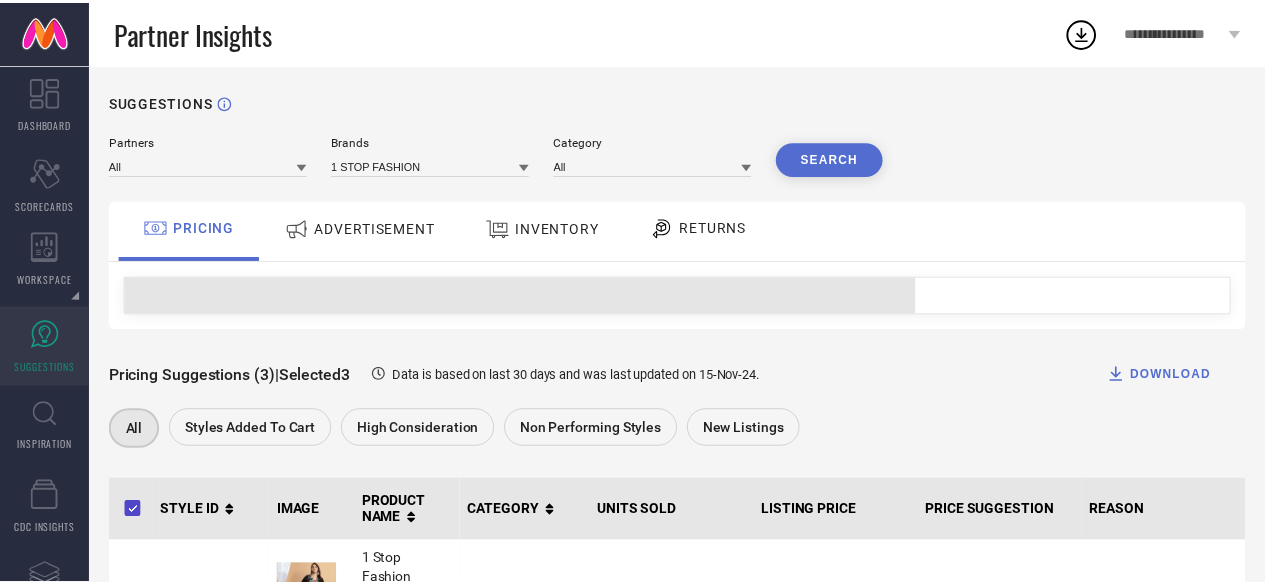 scroll, scrollTop: 0, scrollLeft: 0, axis: both 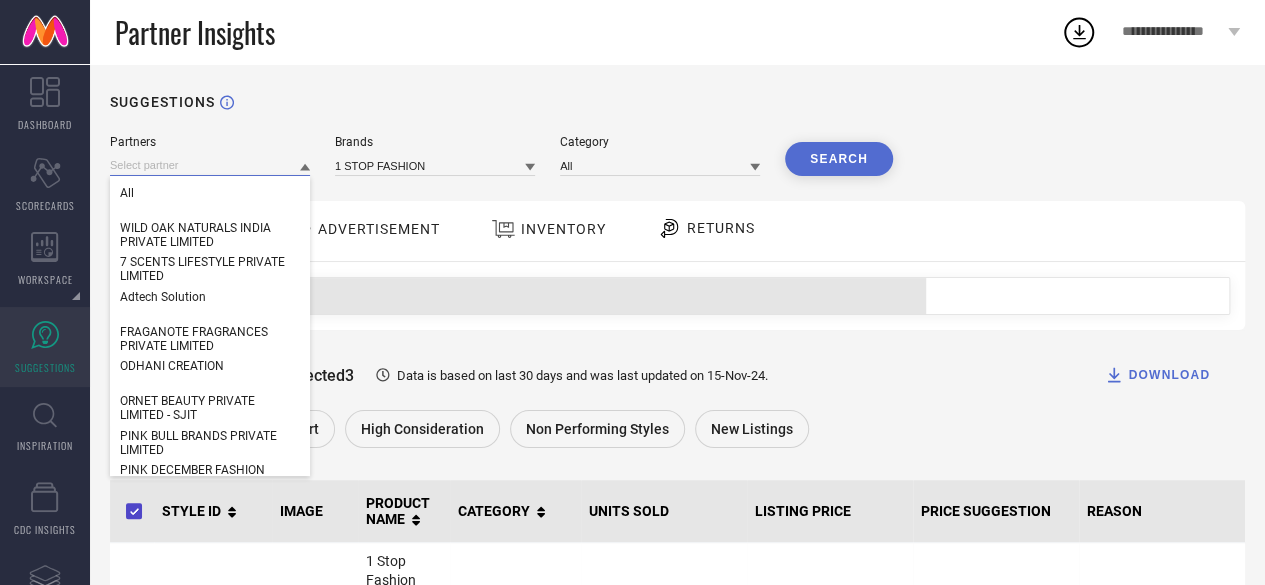 click at bounding box center [210, 165] 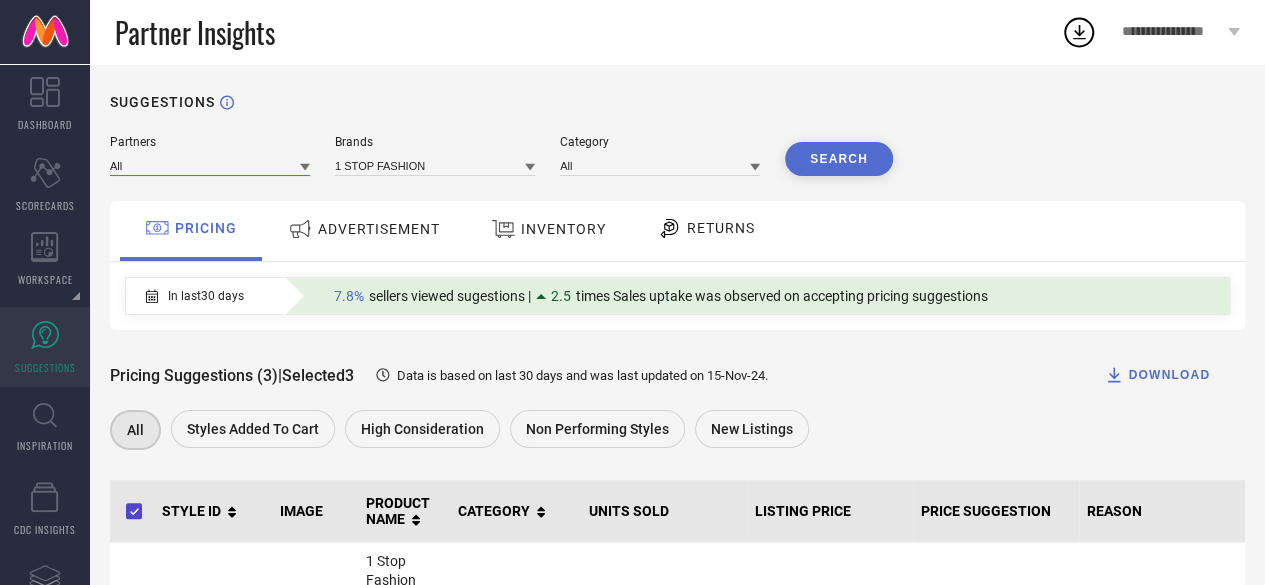 click at bounding box center [210, 165] 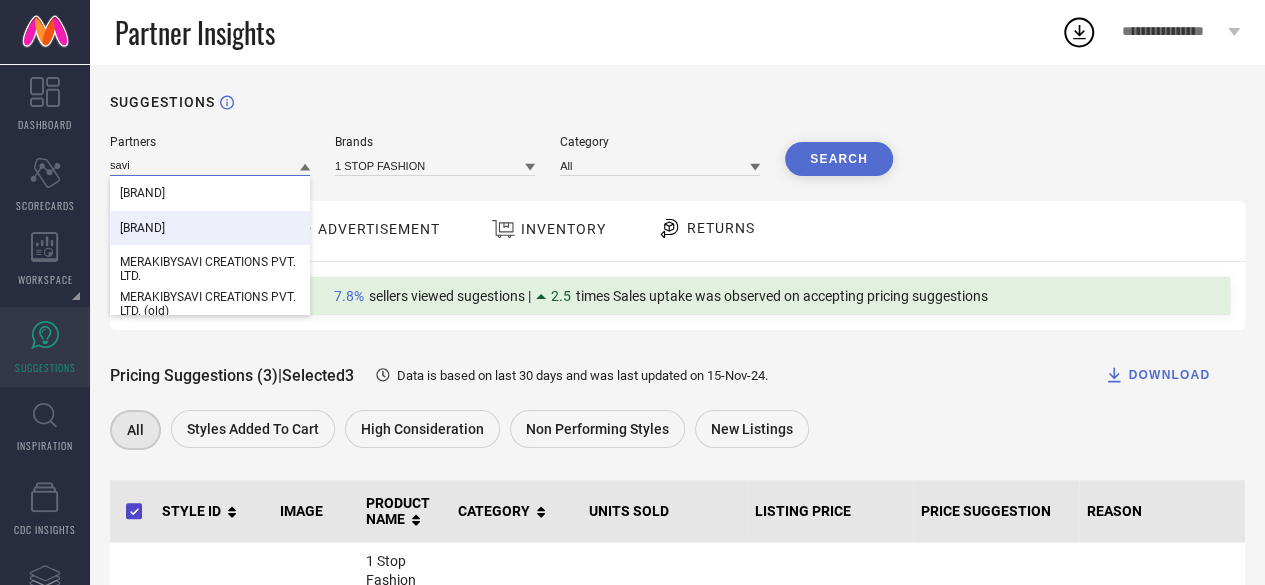 type on "savi" 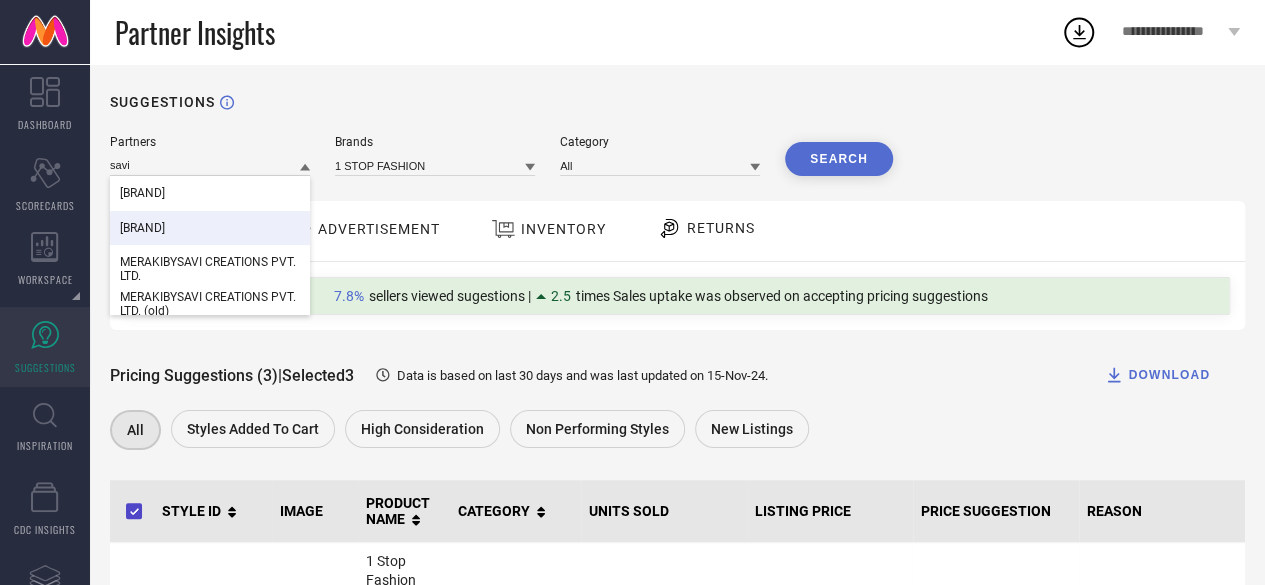 click on "[BRAND]" at bounding box center (142, 228) 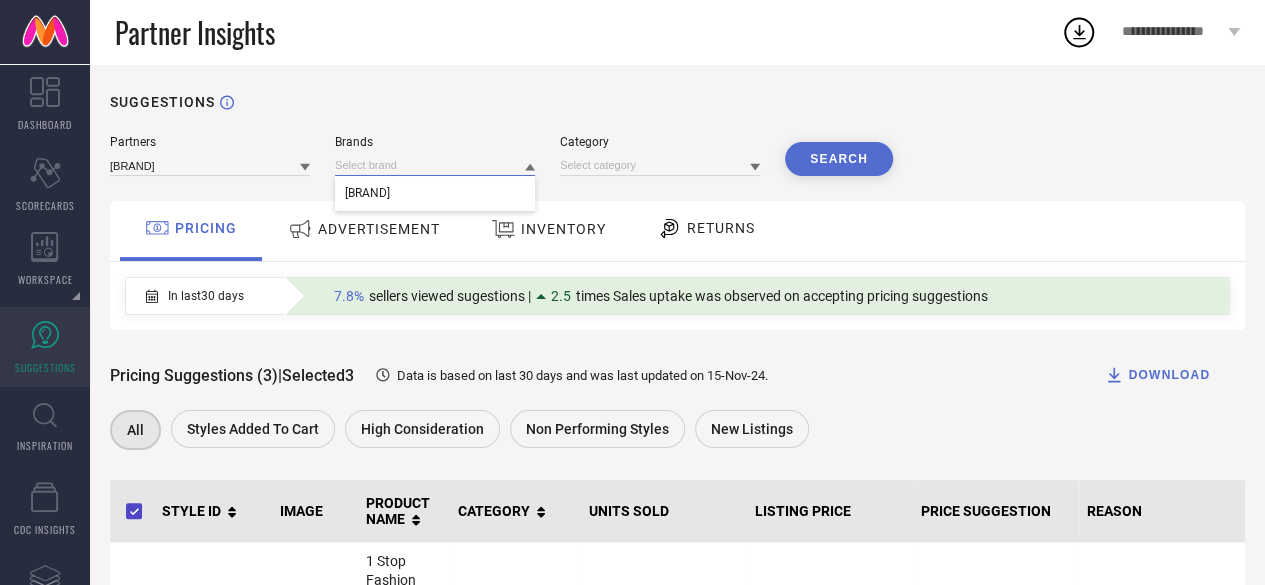 click at bounding box center [435, 165] 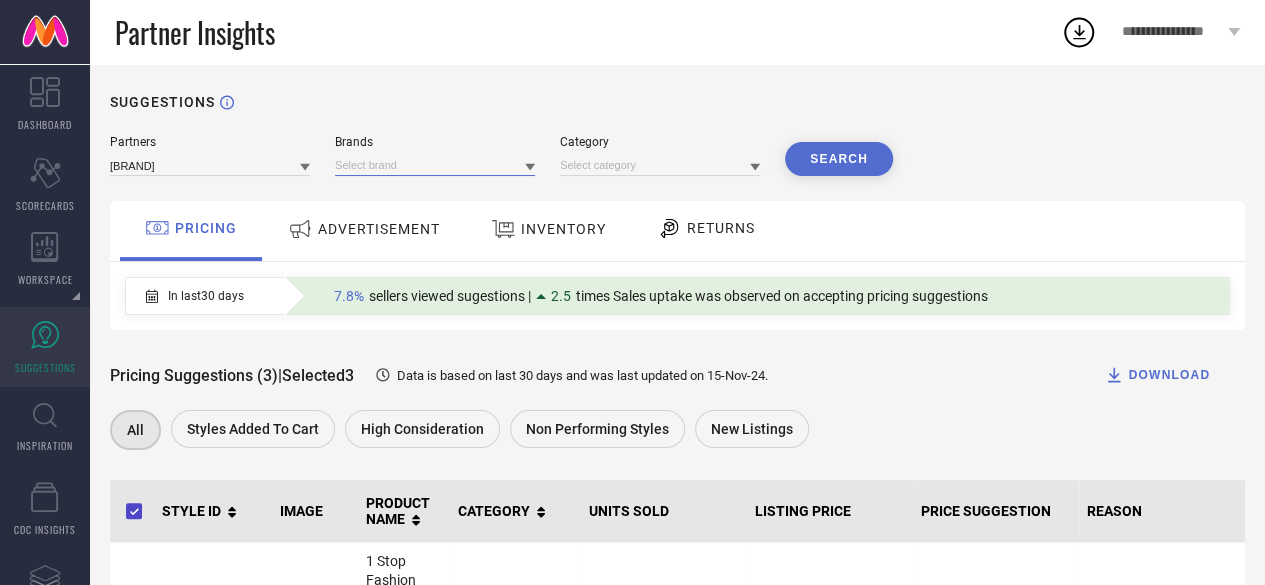 click at bounding box center (435, 165) 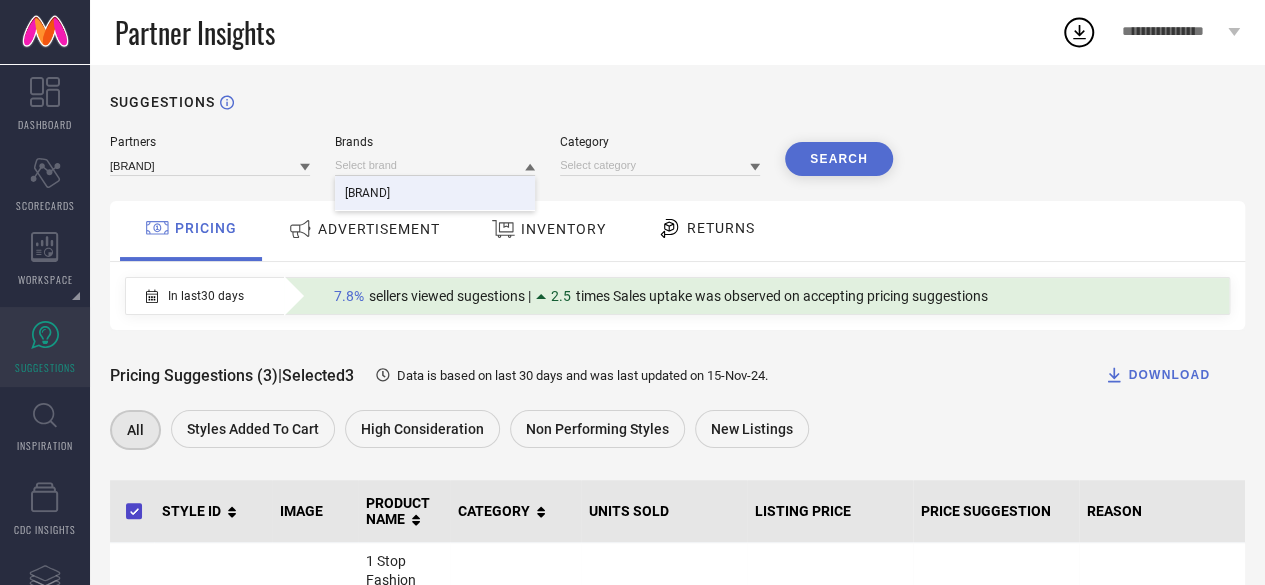 click on "[BRAND]" at bounding box center [435, 193] 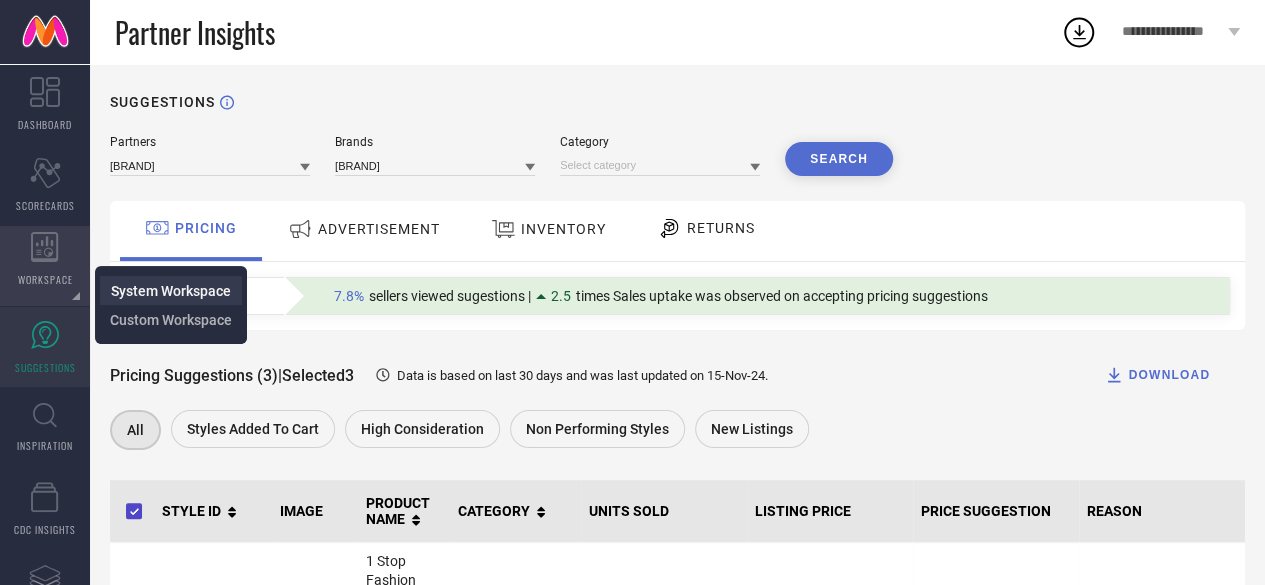 click on "System Workspace" at bounding box center [171, 291] 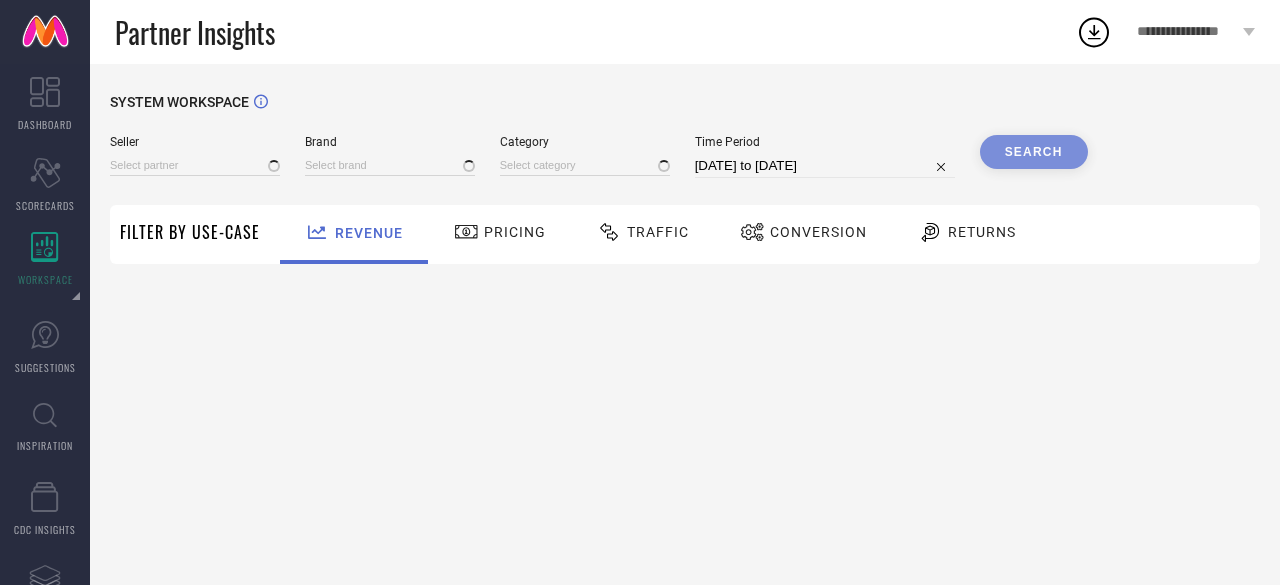 type on "All" 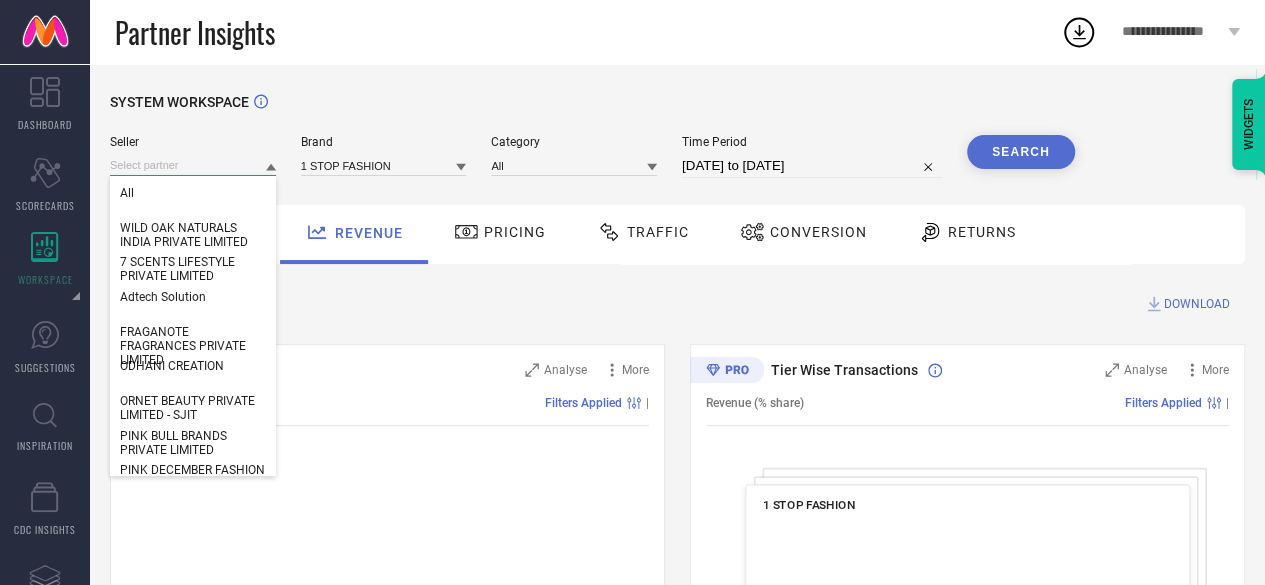 click at bounding box center (193, 165) 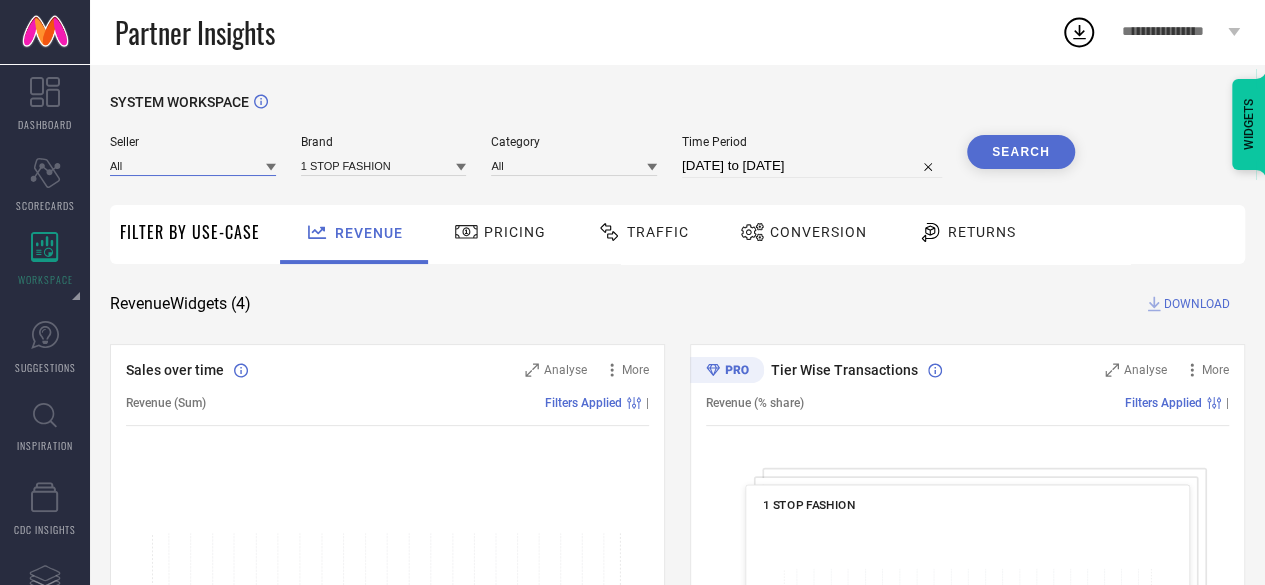 click at bounding box center (193, 165) 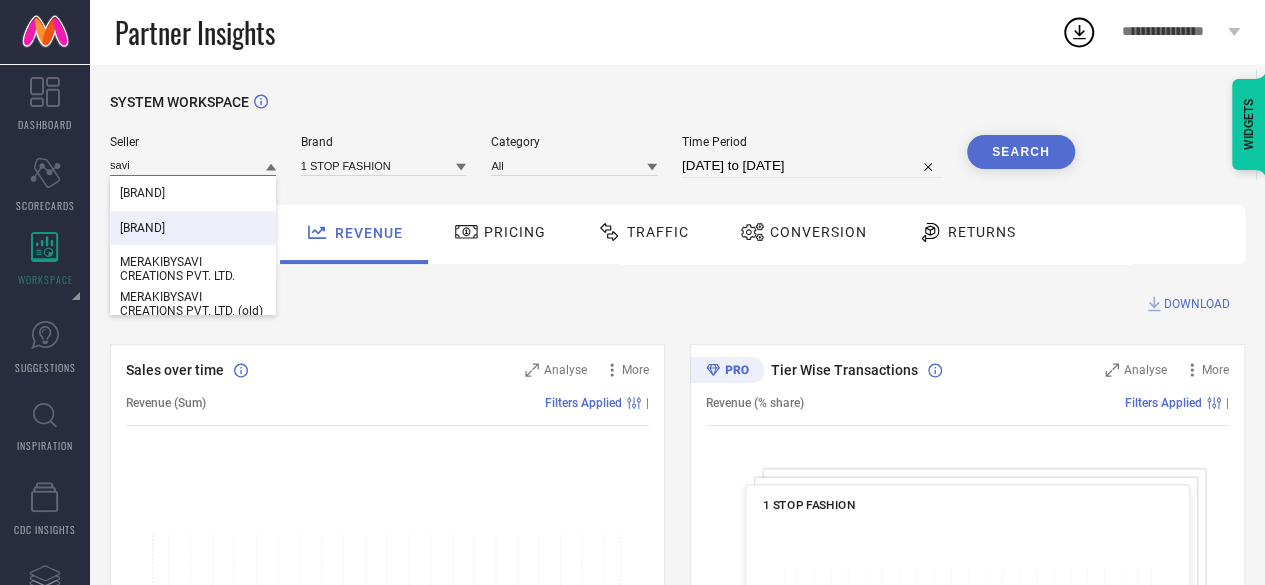 type on "savi" 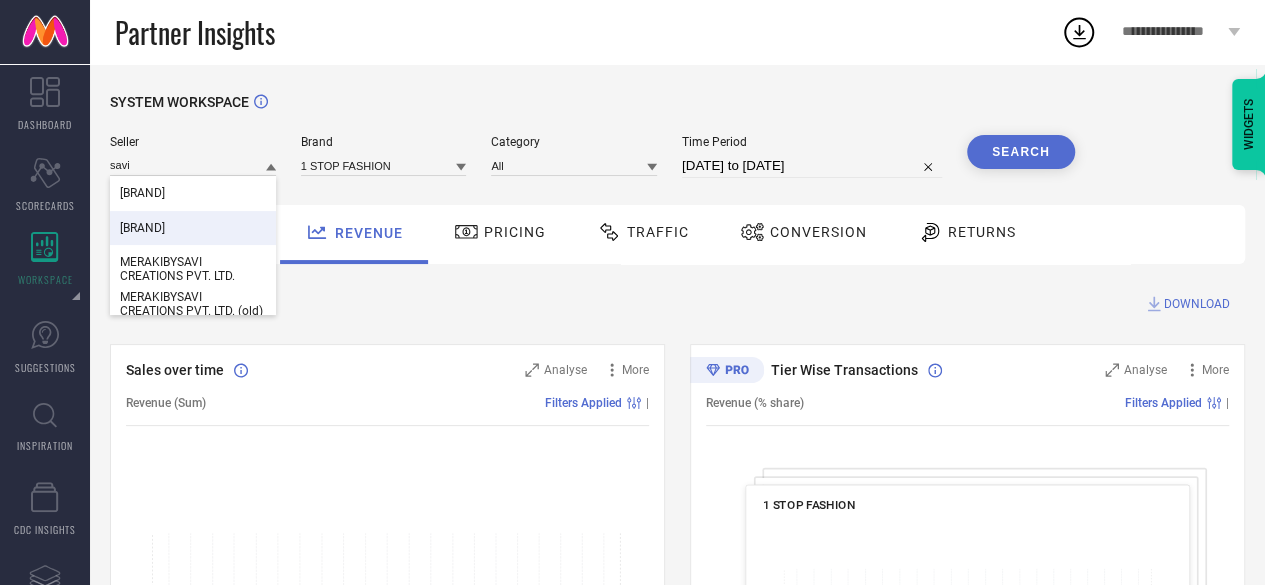 click on "[BRAND]" at bounding box center (193, 228) 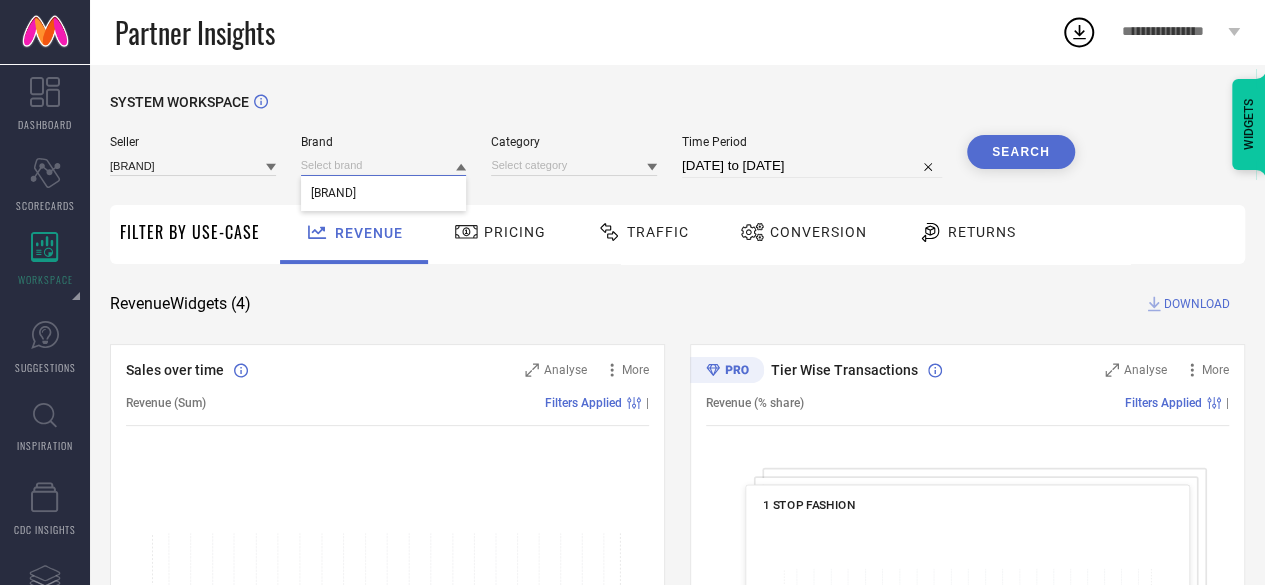 click at bounding box center [384, 165] 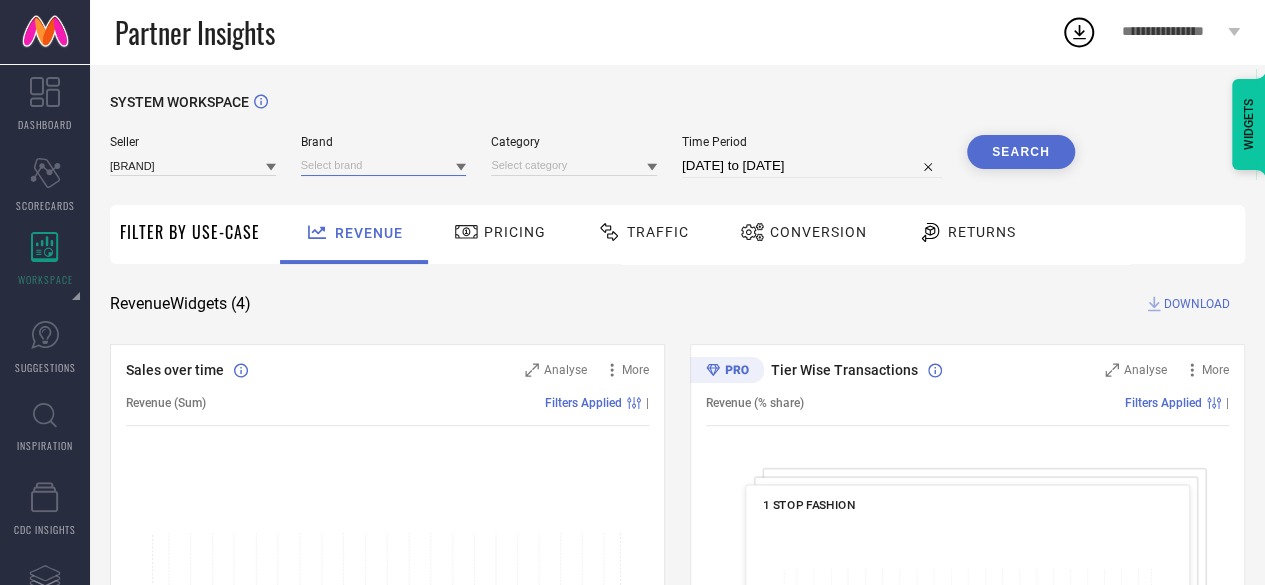 click at bounding box center (384, 165) 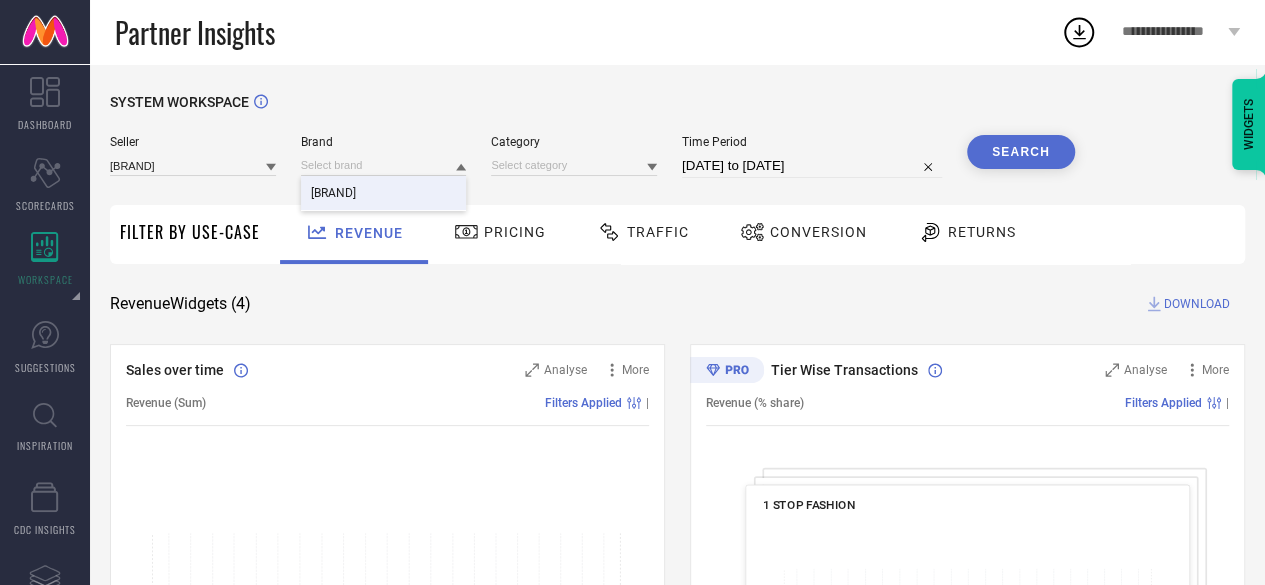 click on "[BRAND]" at bounding box center [384, 193] 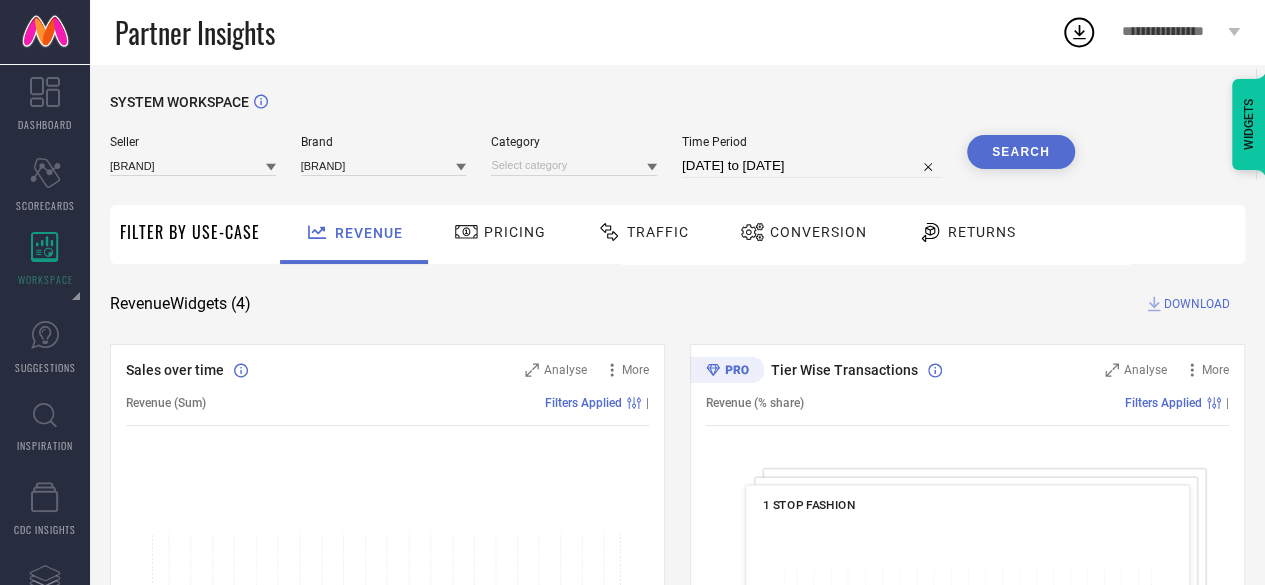 click on "Category" at bounding box center [574, 142] 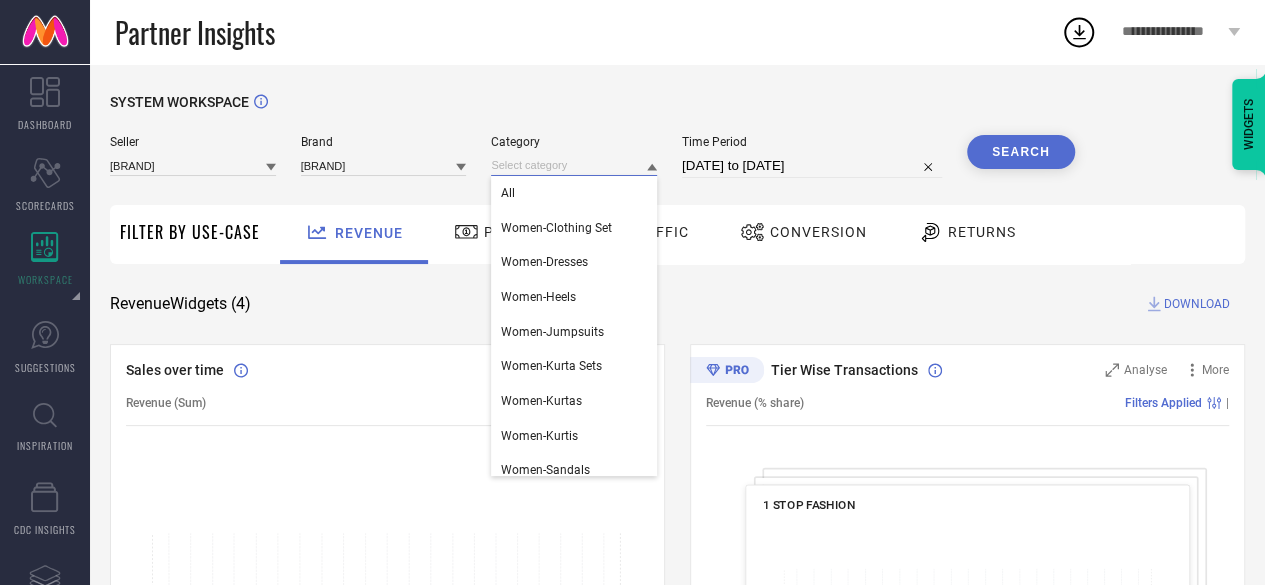 click at bounding box center [574, 165] 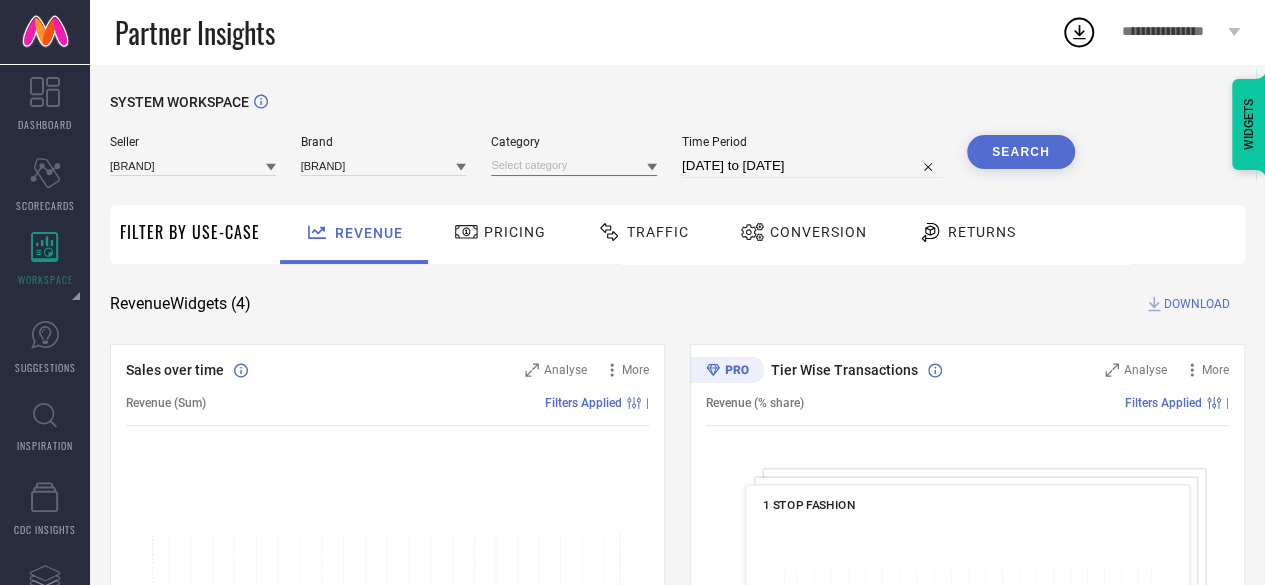 click at bounding box center (574, 165) 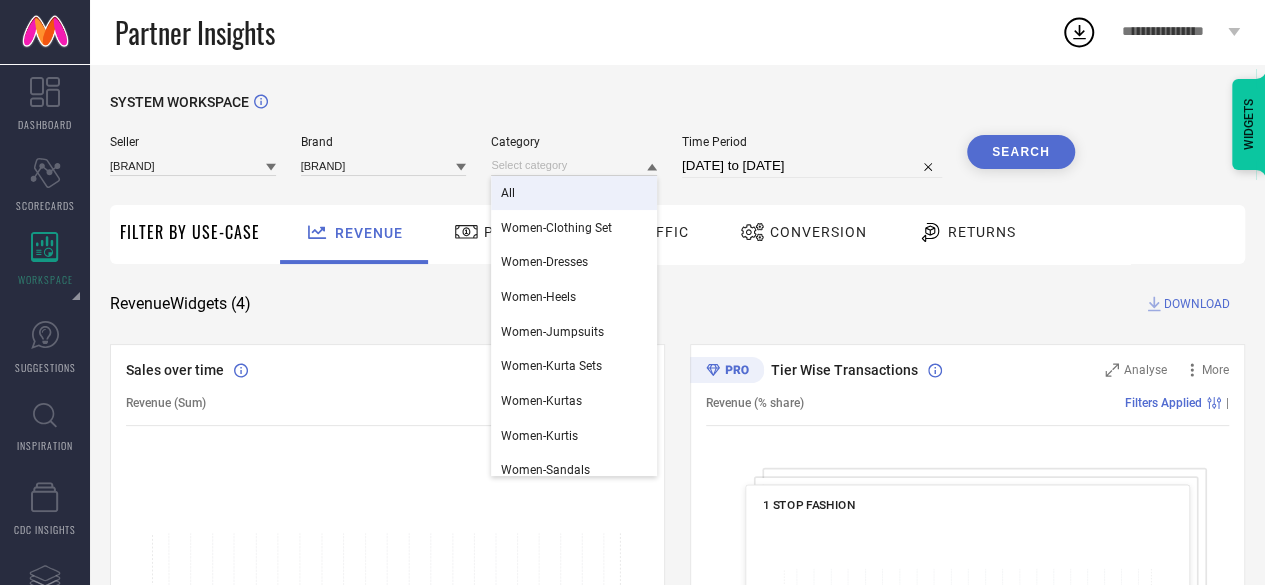 click on "All" at bounding box center (574, 193) 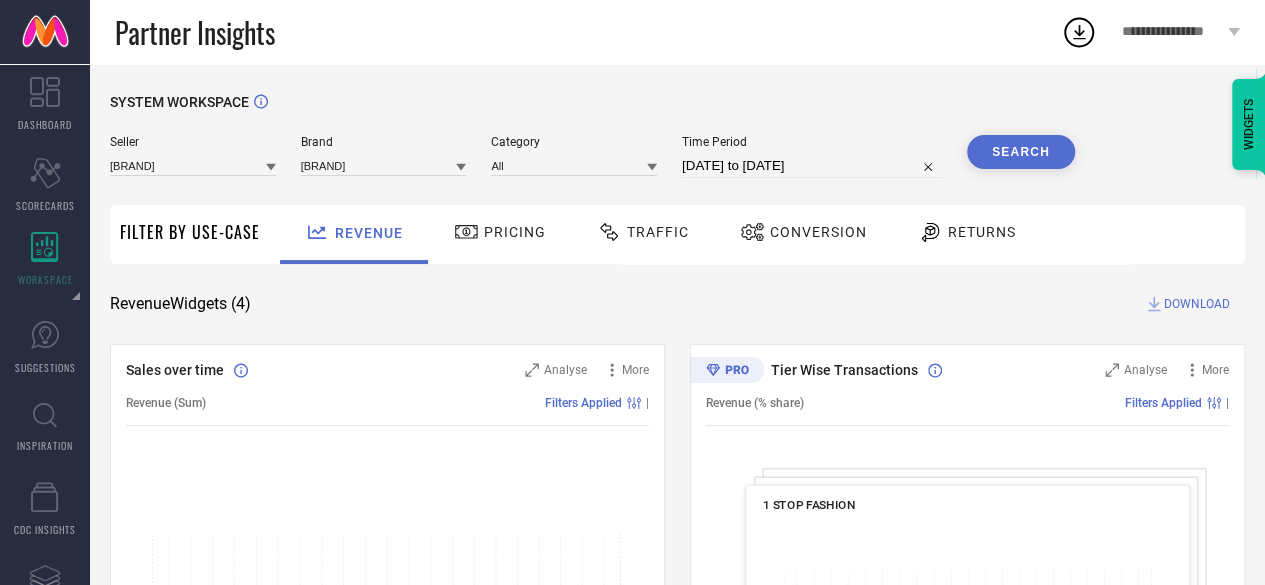 select on "6" 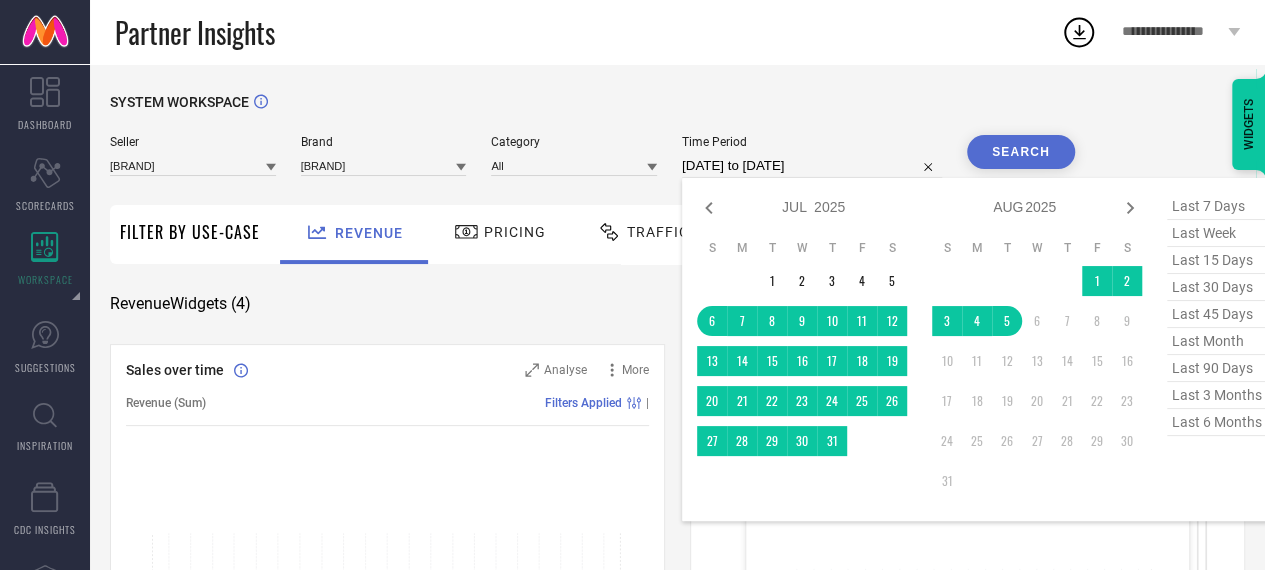 click on "[DATE] to [DATE]" at bounding box center [812, 166] 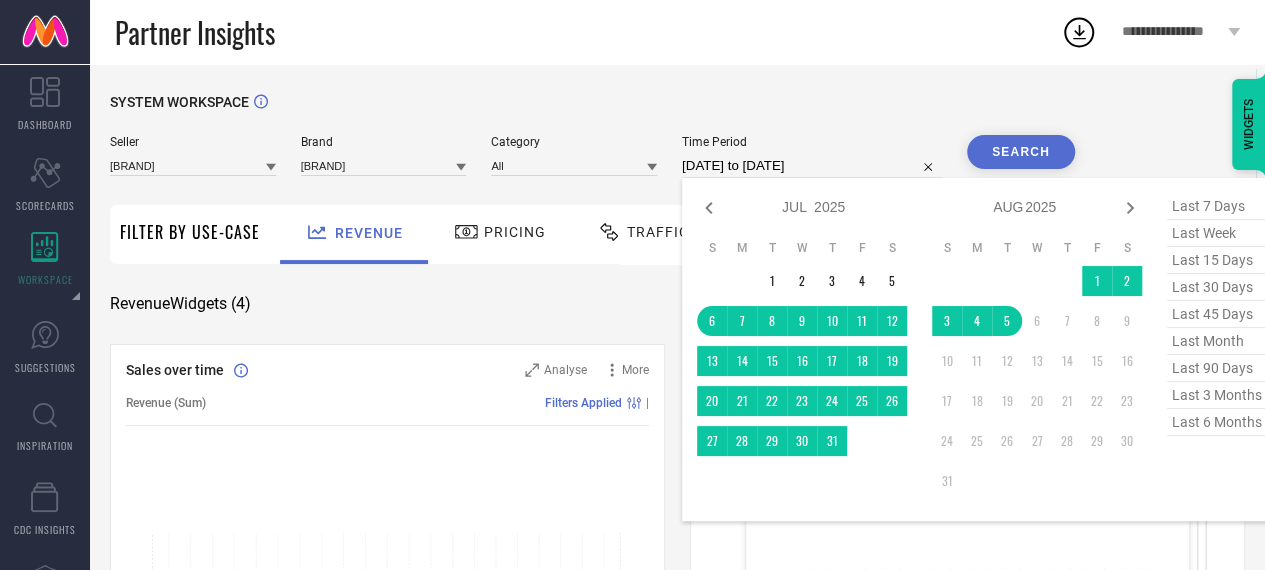 type on "01-02-2025 to 31-07-2025" 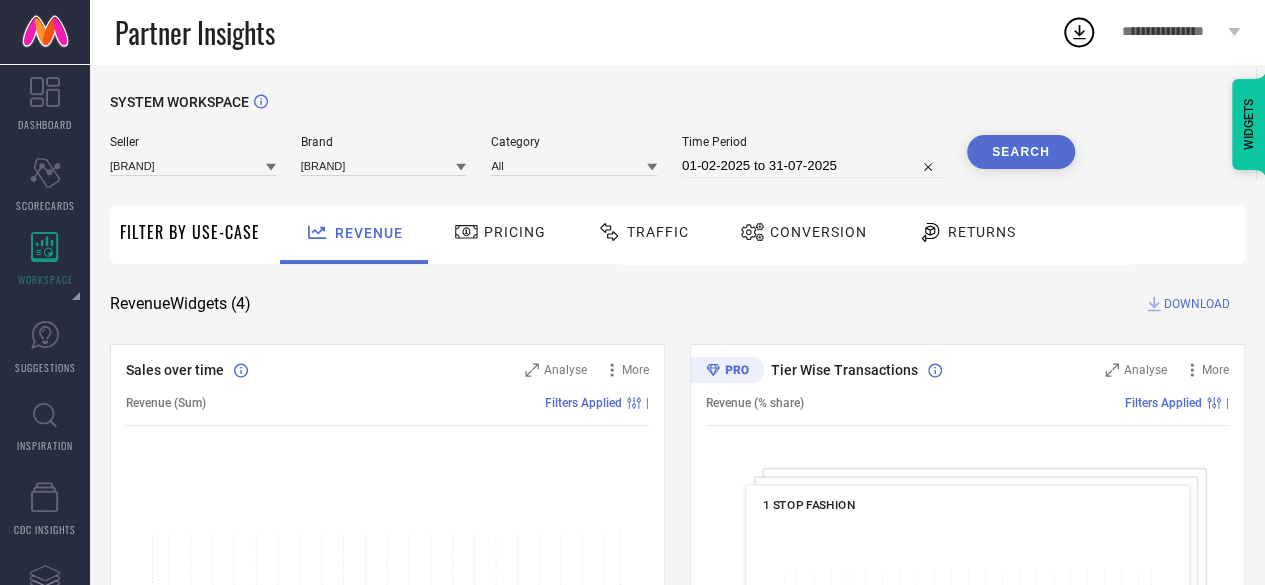 click on "Search" at bounding box center [1021, 152] 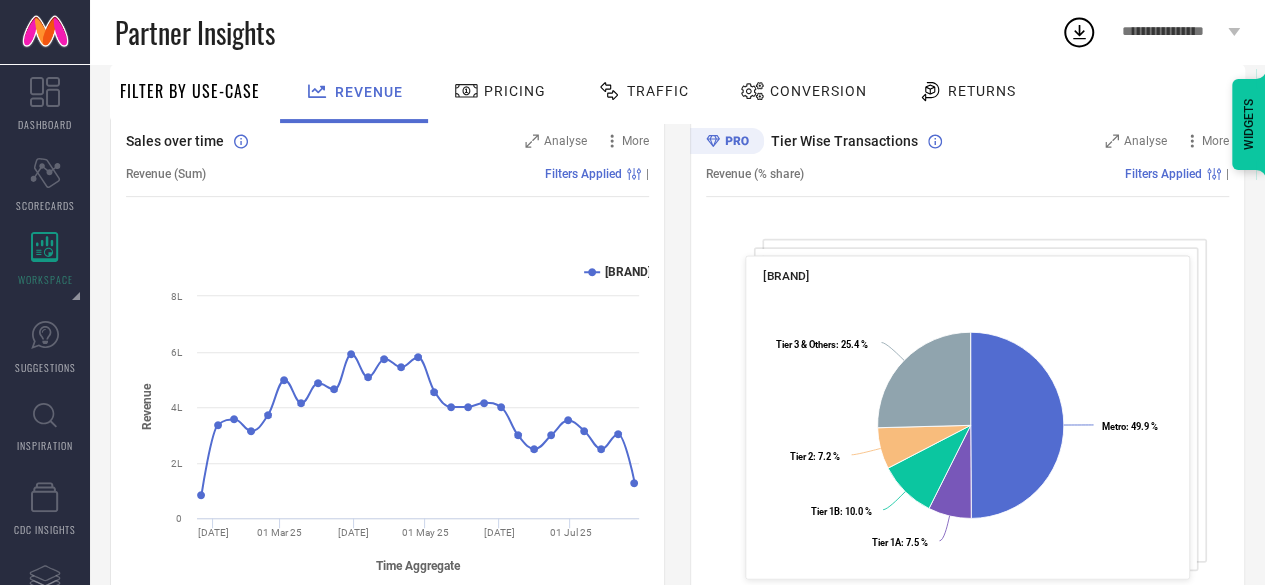 scroll, scrollTop: 228, scrollLeft: 0, axis: vertical 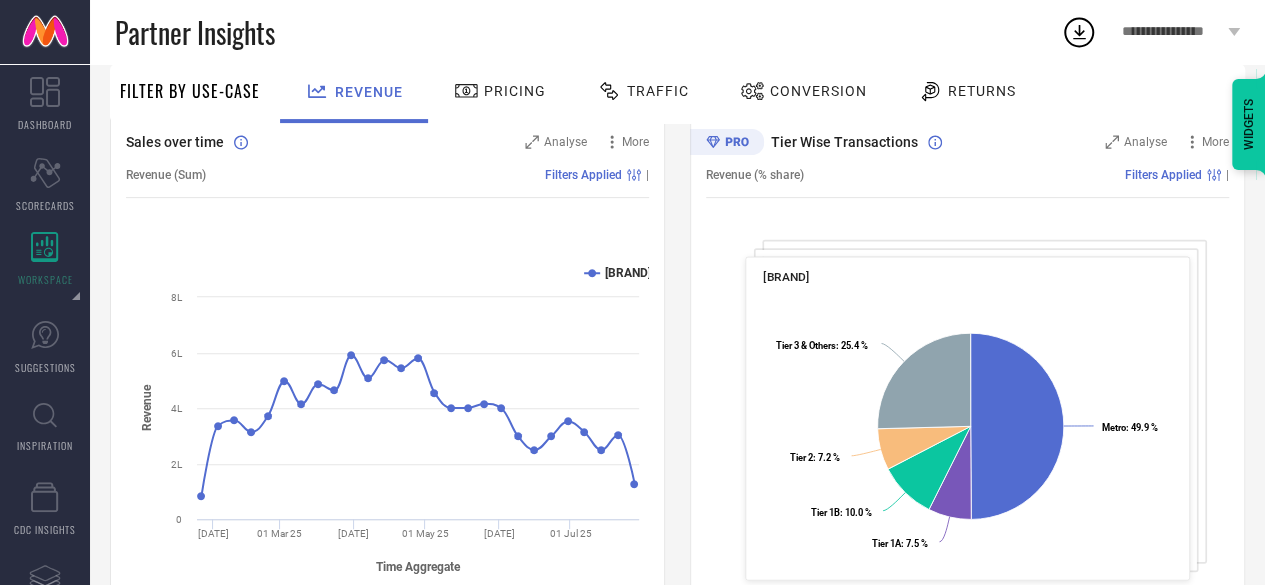 click on "Pricing" at bounding box center [515, 91] 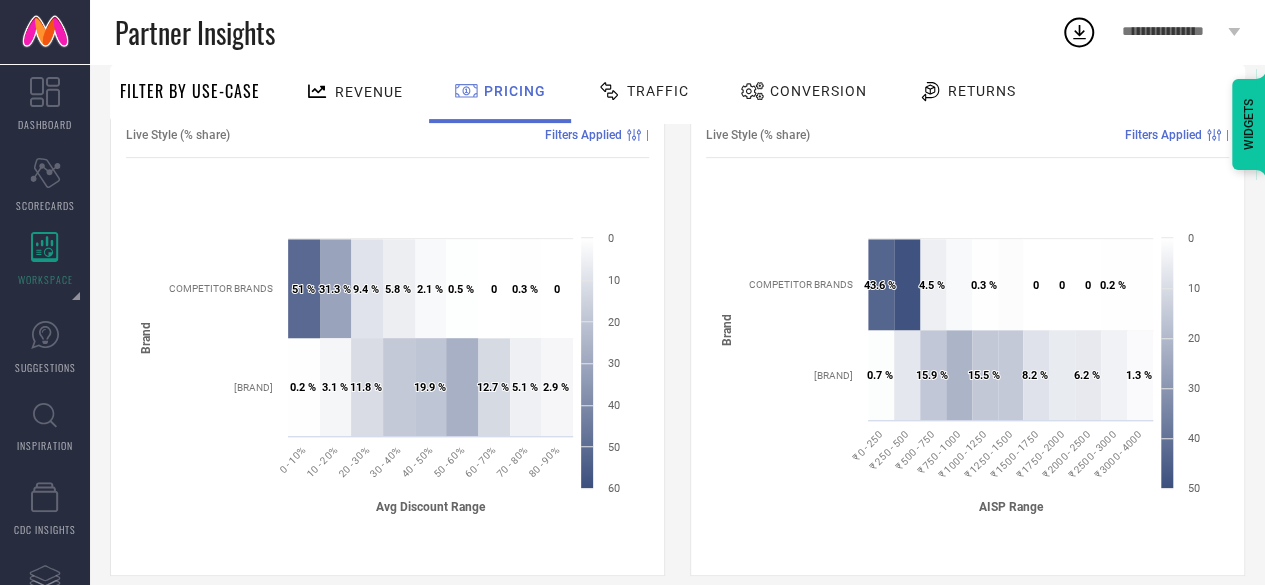 scroll, scrollTop: 265, scrollLeft: 0, axis: vertical 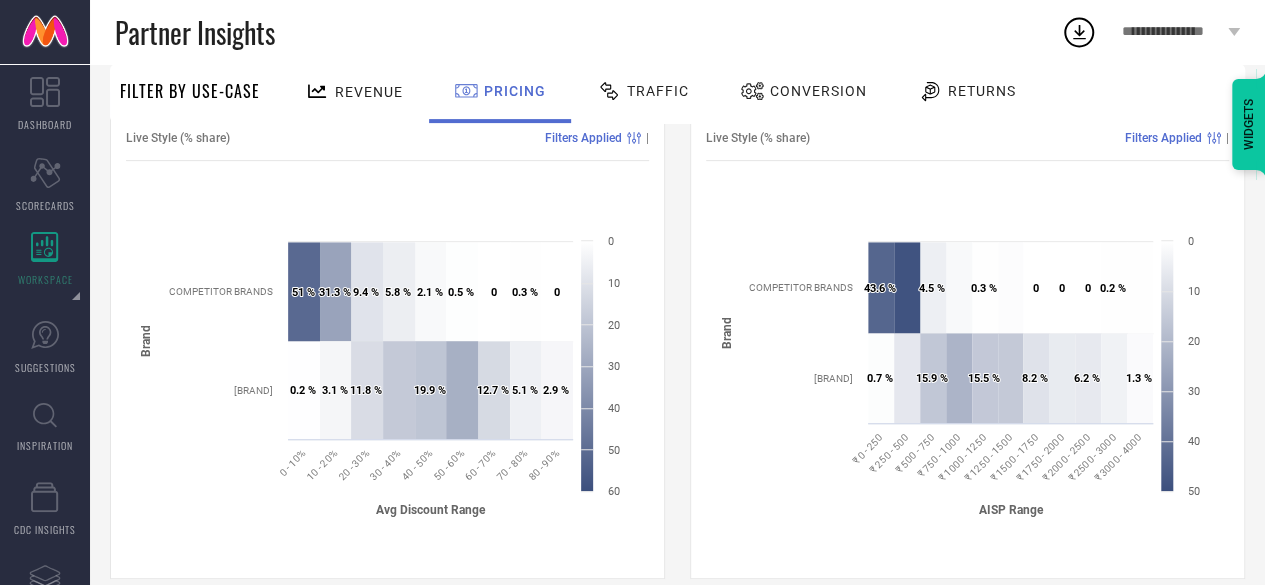 drag, startPoint x: 839, startPoint y: 293, endPoint x: 805, endPoint y: 293, distance: 34 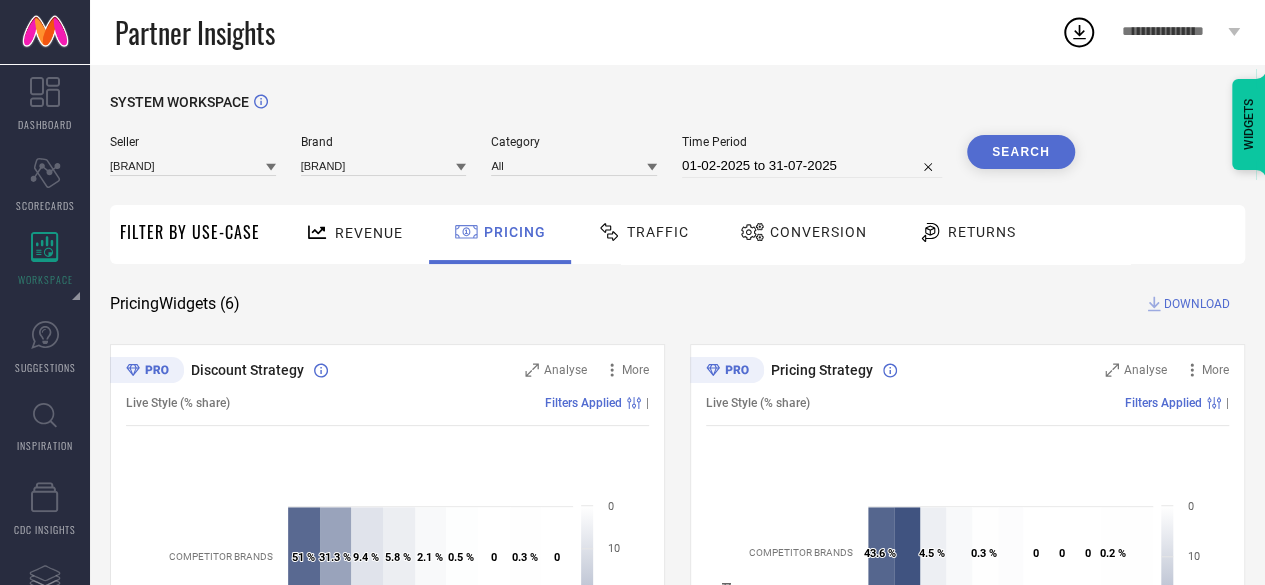 scroll, scrollTop: 24, scrollLeft: 0, axis: vertical 